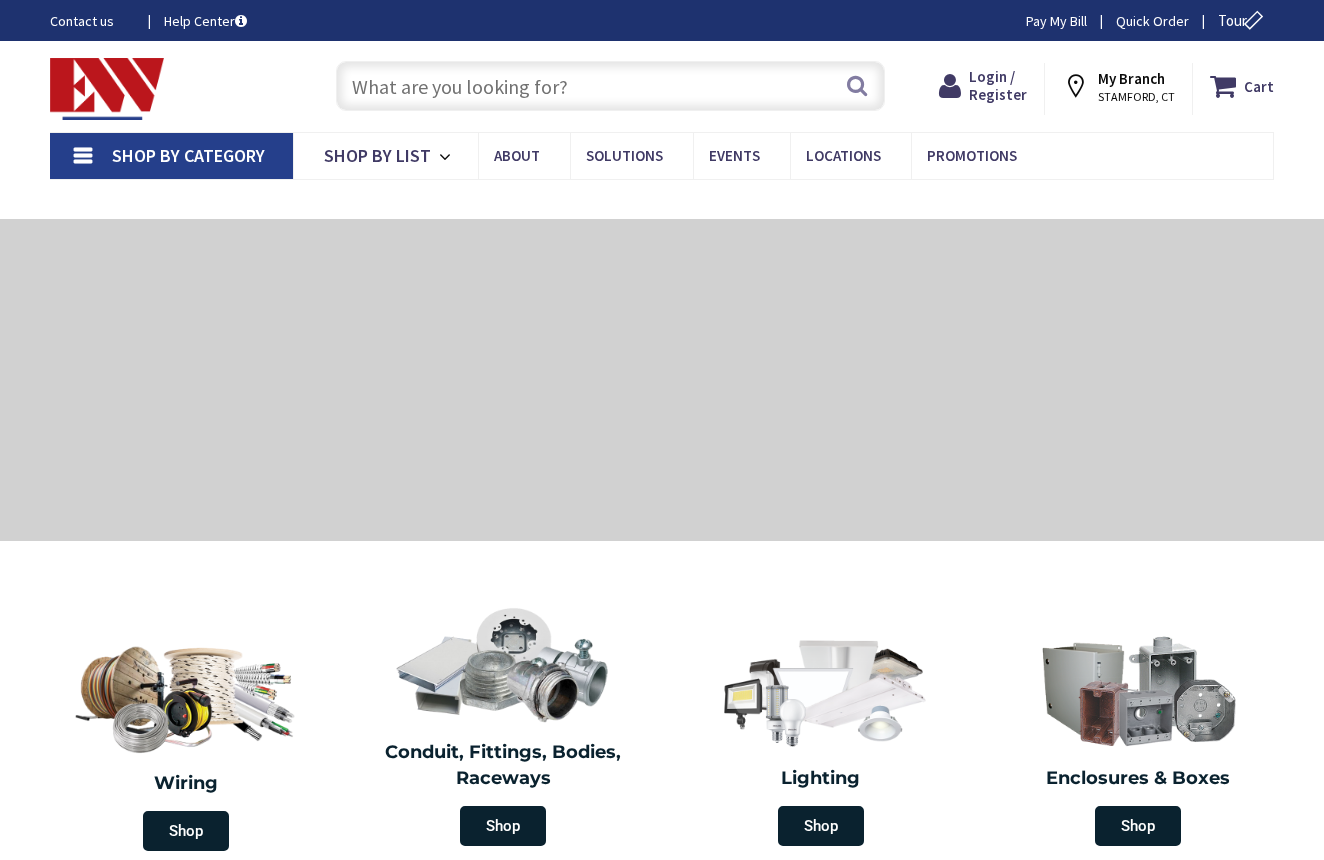 scroll, scrollTop: 0, scrollLeft: 0, axis: both 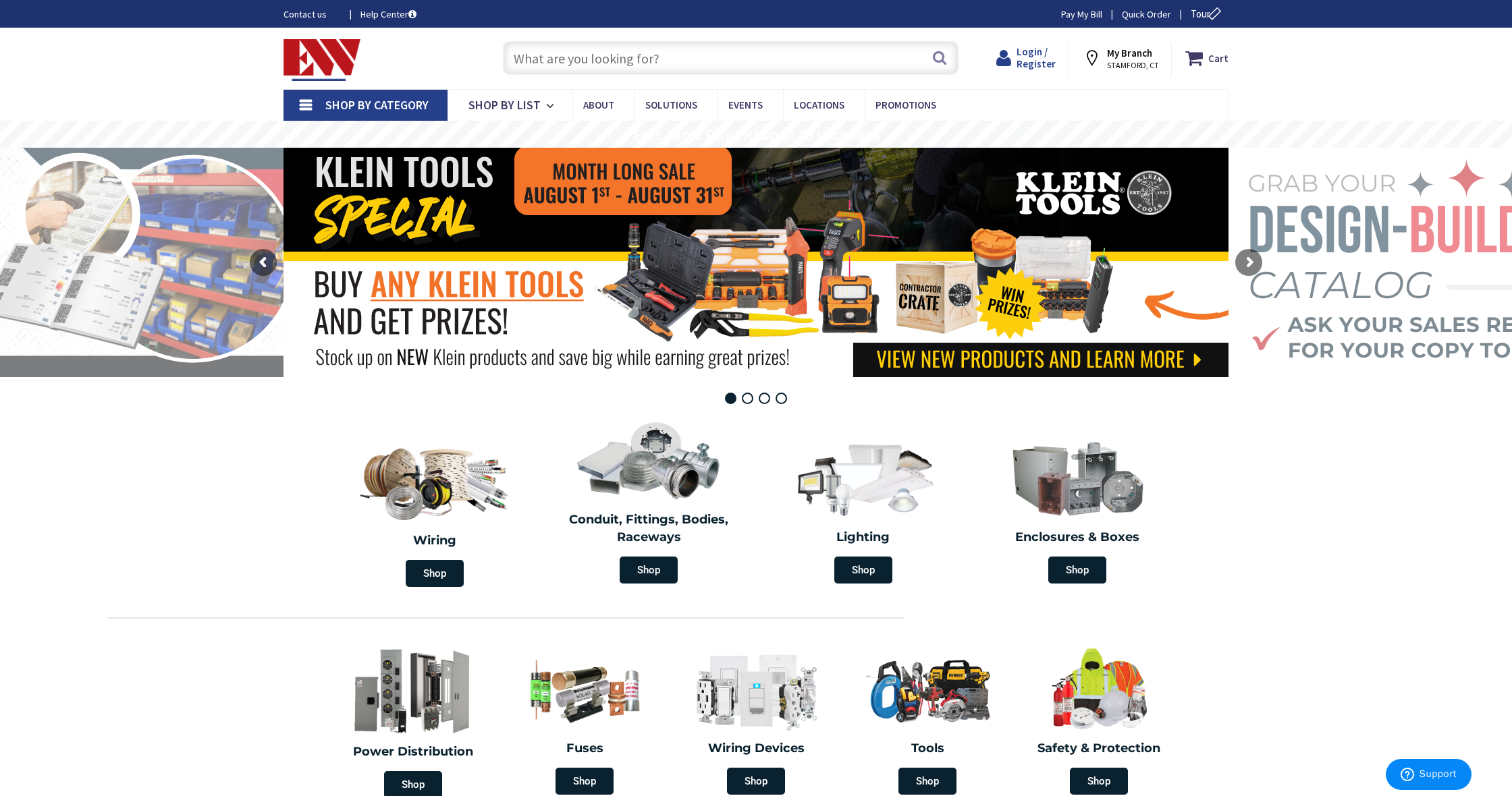 click on "Login / Register" at bounding box center [1036, 57] 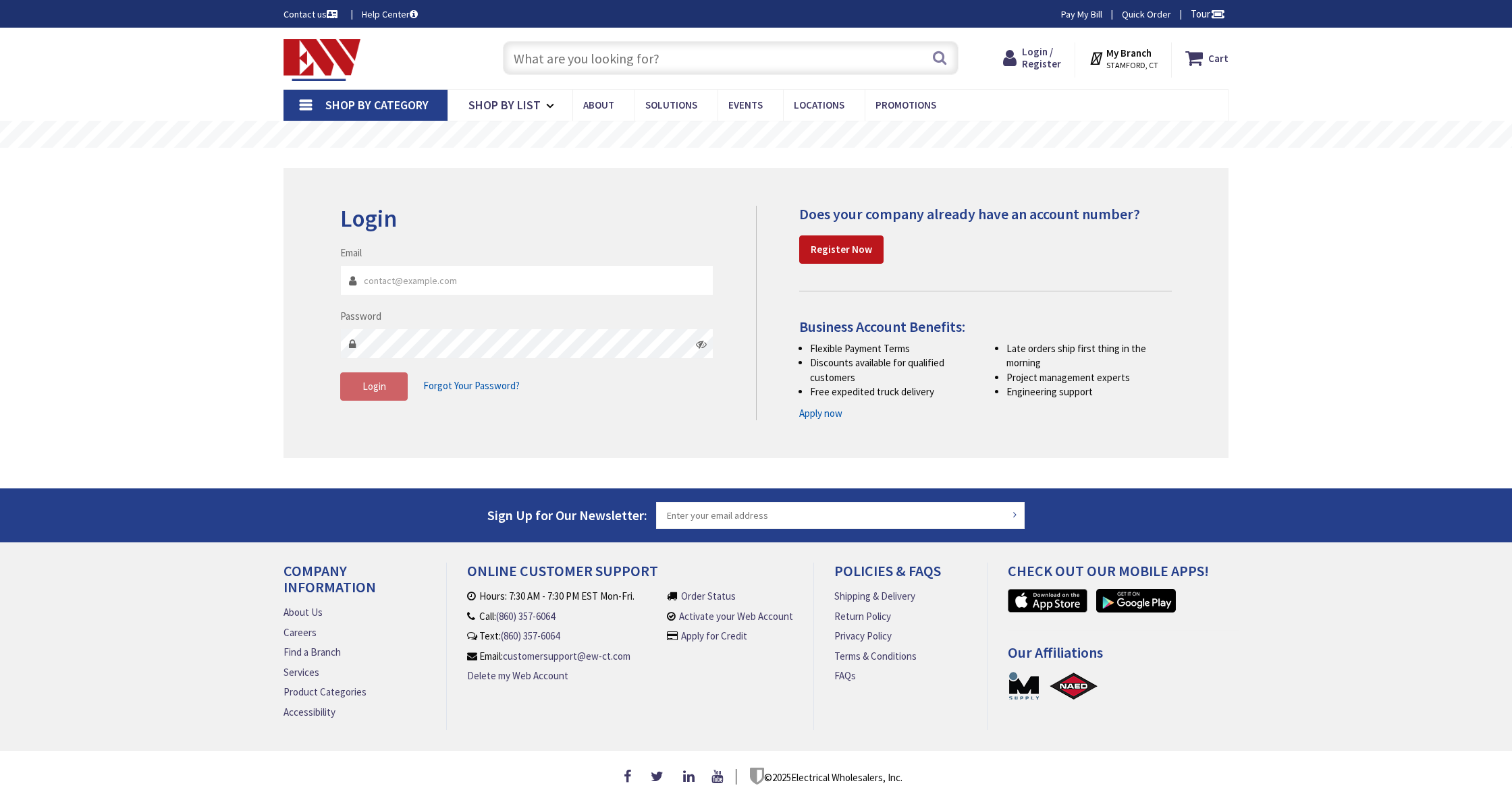 scroll, scrollTop: 0, scrollLeft: 0, axis: both 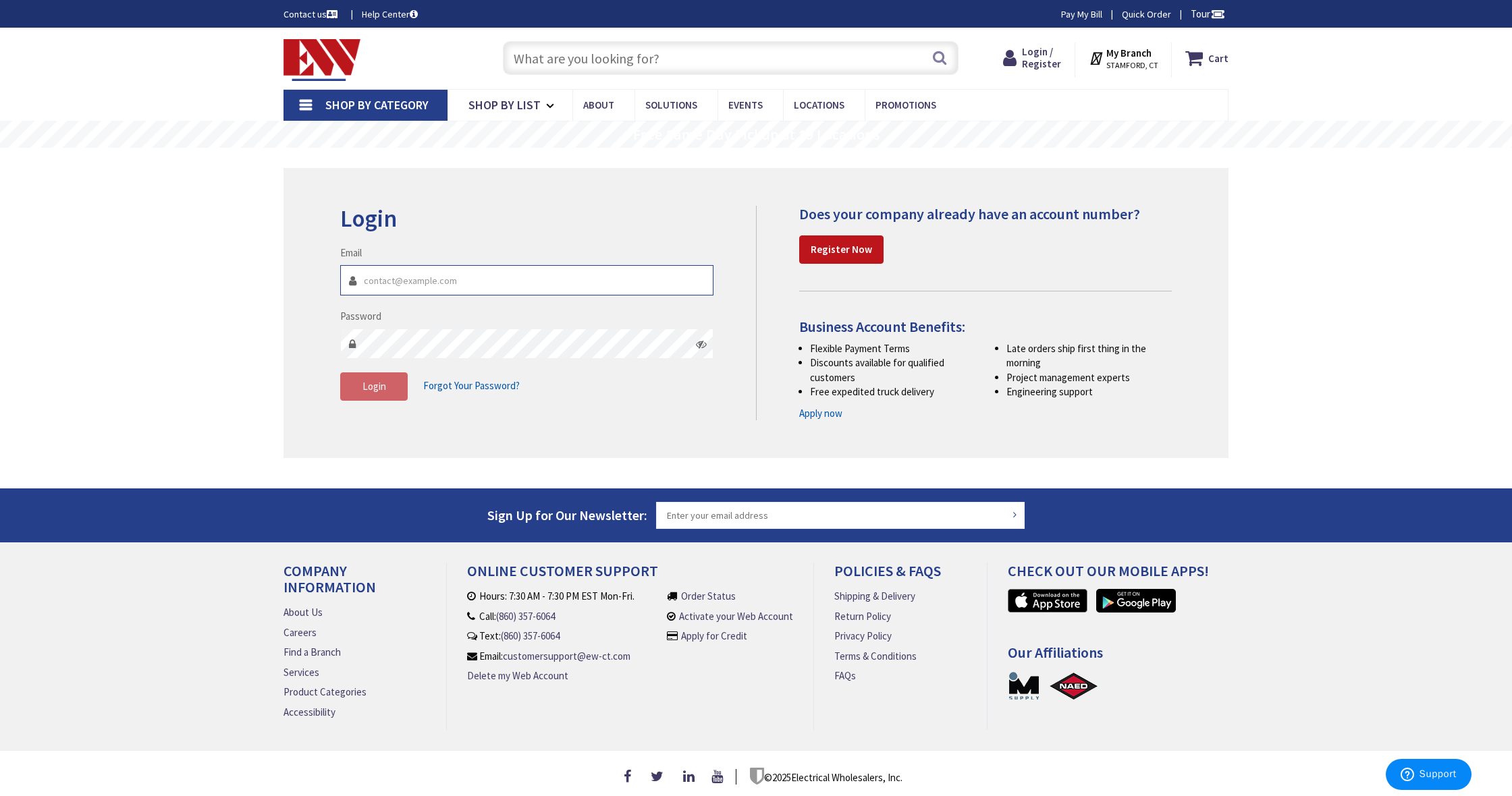 type on "andrew@awselectricllc.com" 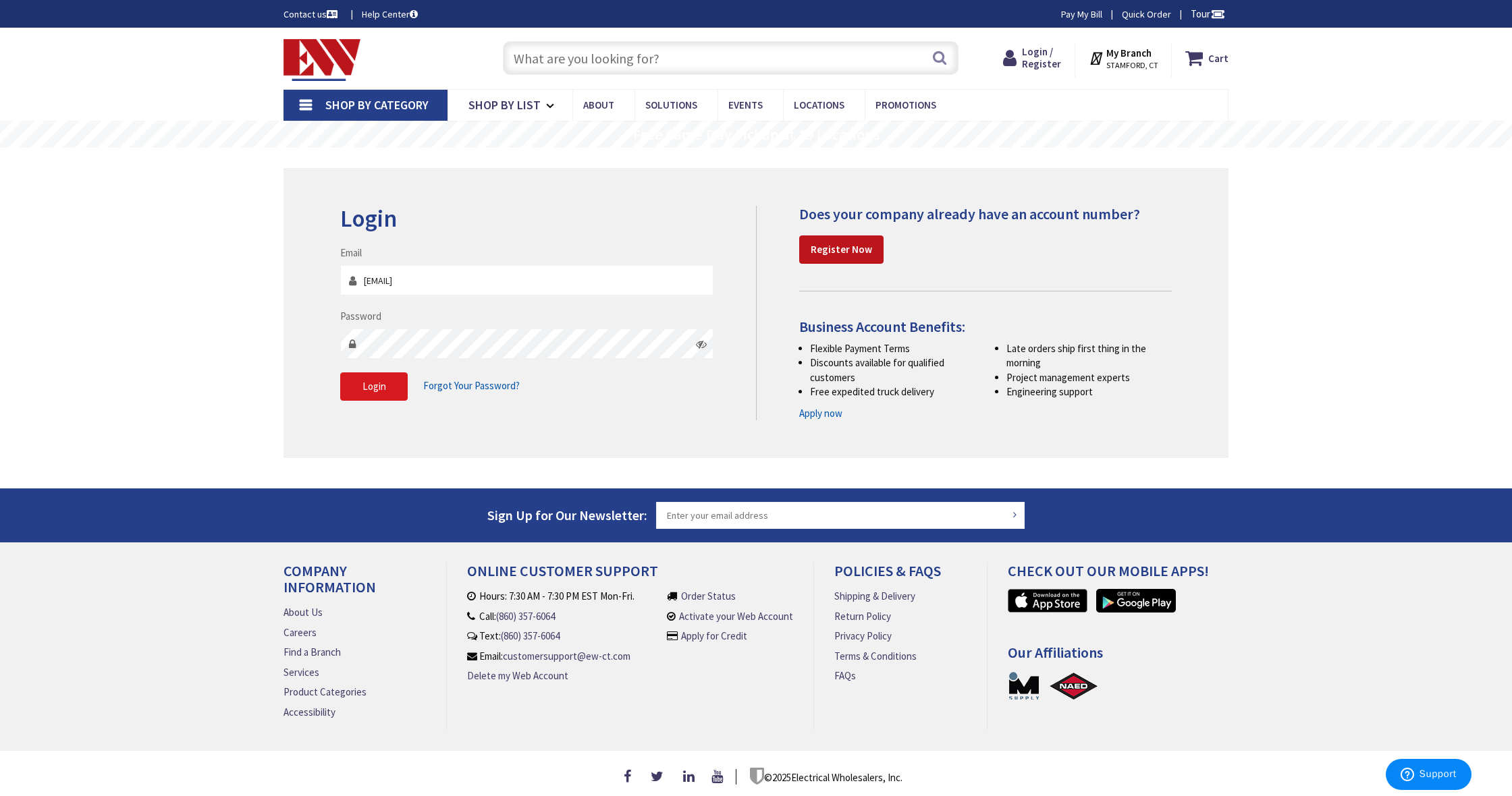 click on "Login" at bounding box center (374, 387) 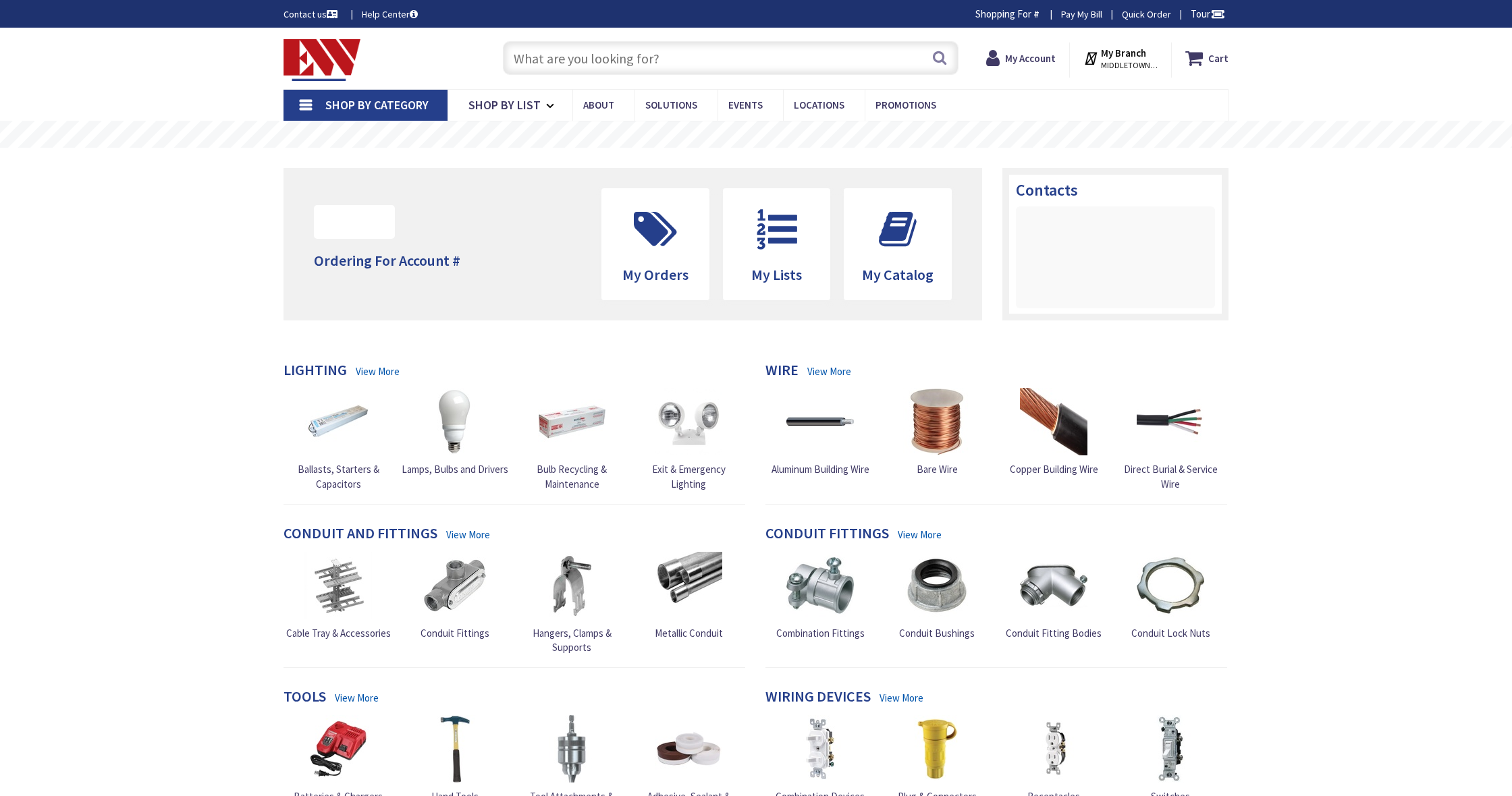 scroll, scrollTop: 0, scrollLeft: 0, axis: both 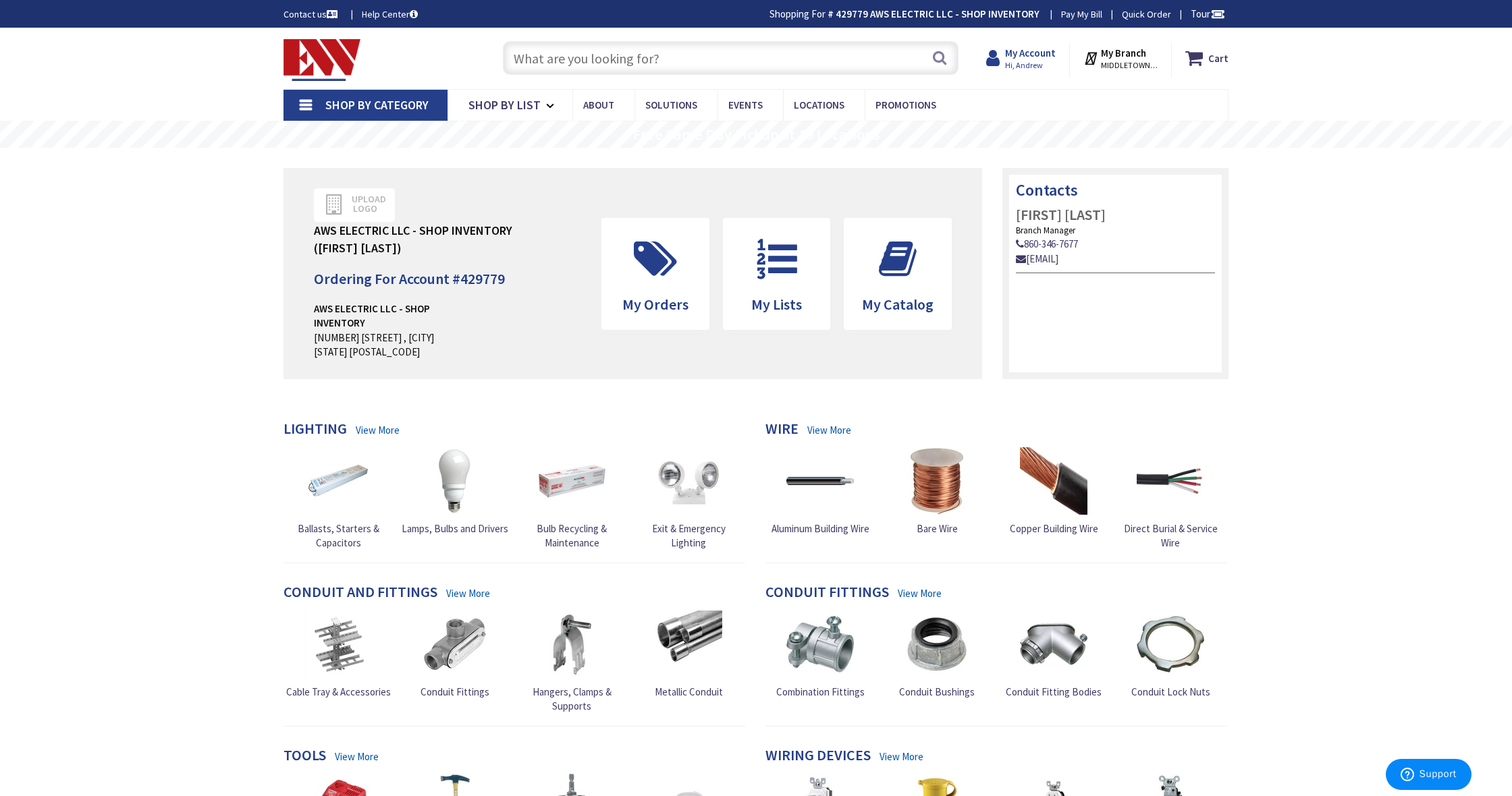 click at bounding box center (996, 58) 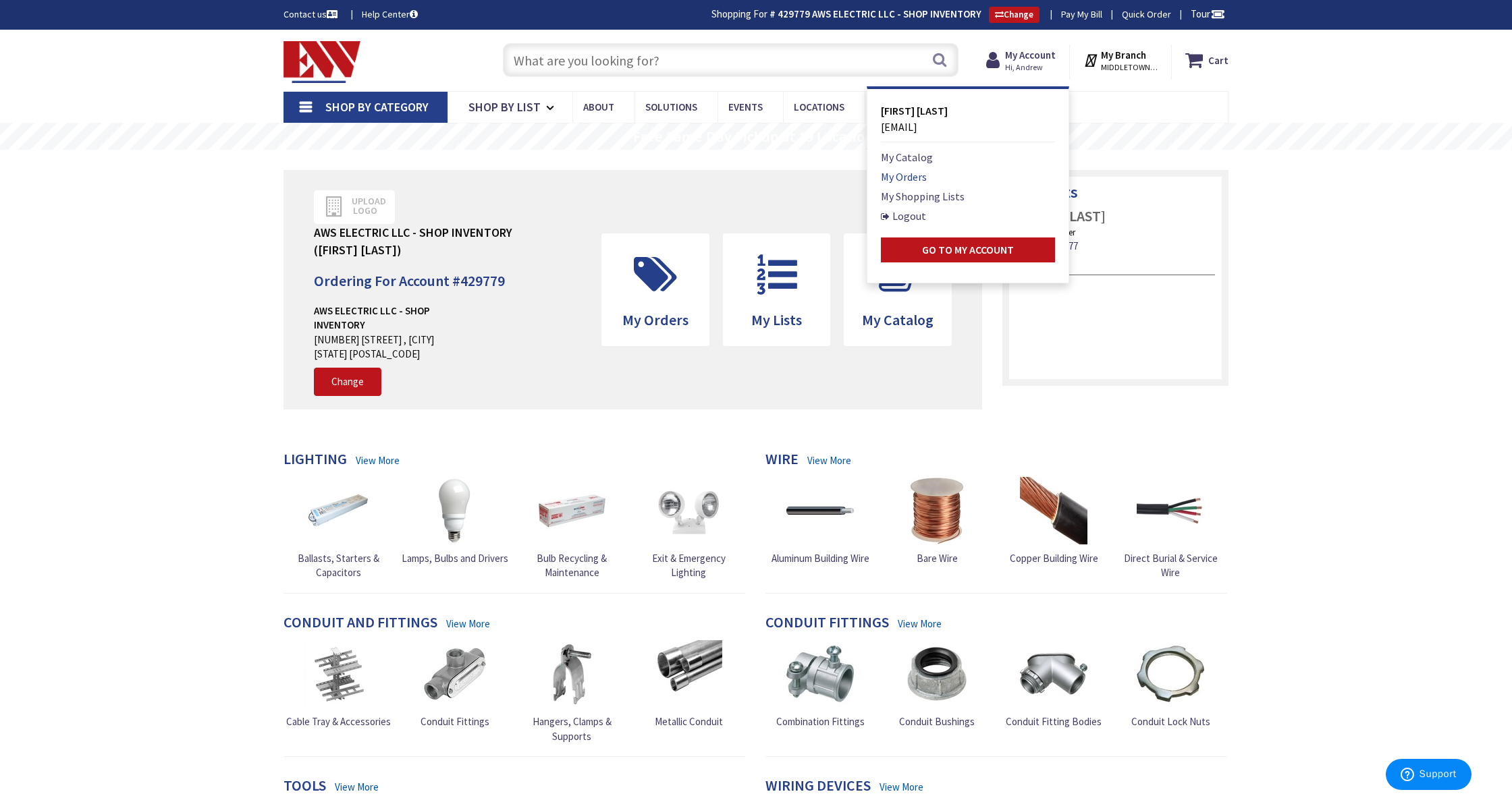 click on "My Orders" at bounding box center (904, 177) 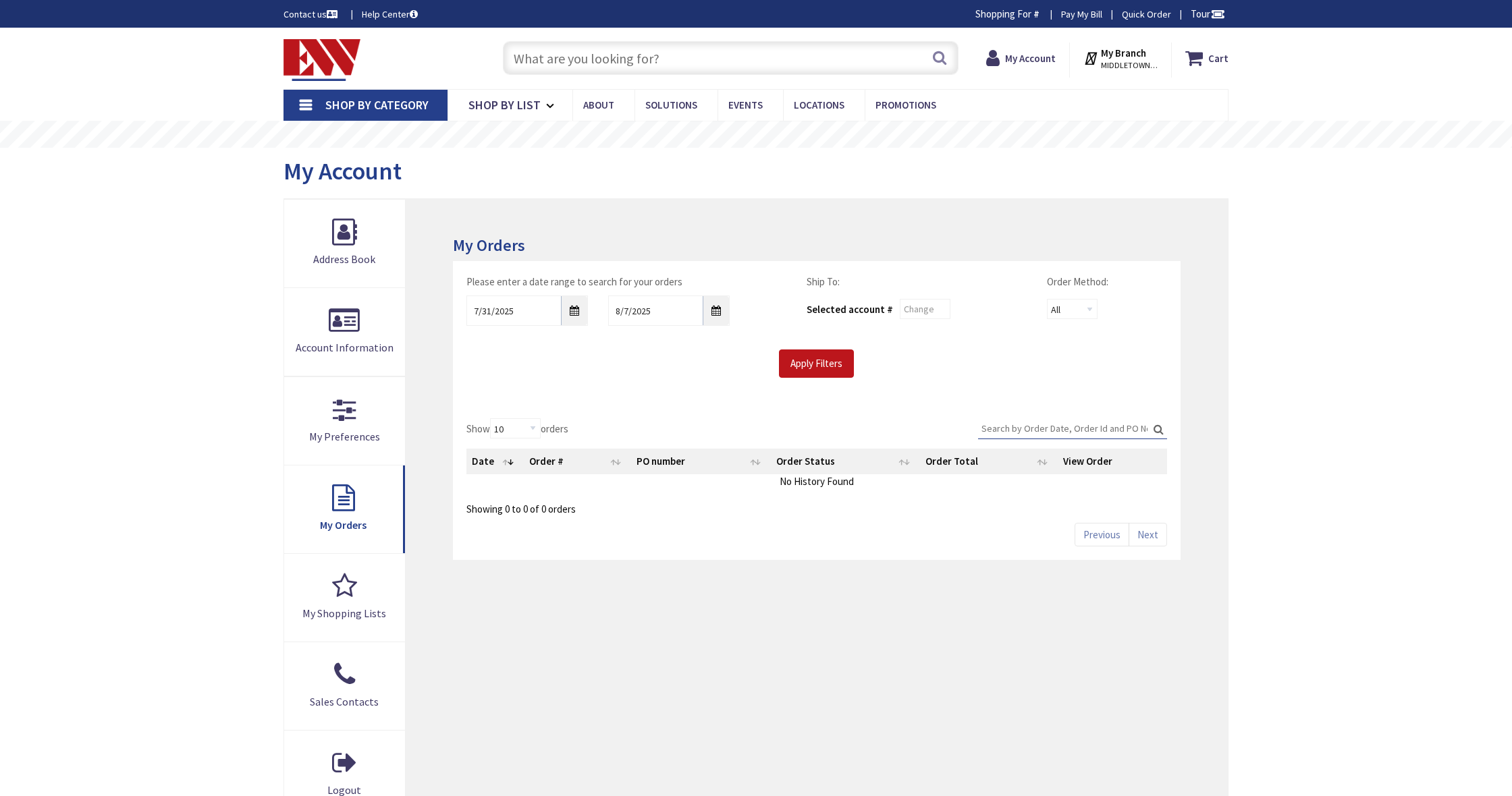 scroll, scrollTop: 0, scrollLeft: 0, axis: both 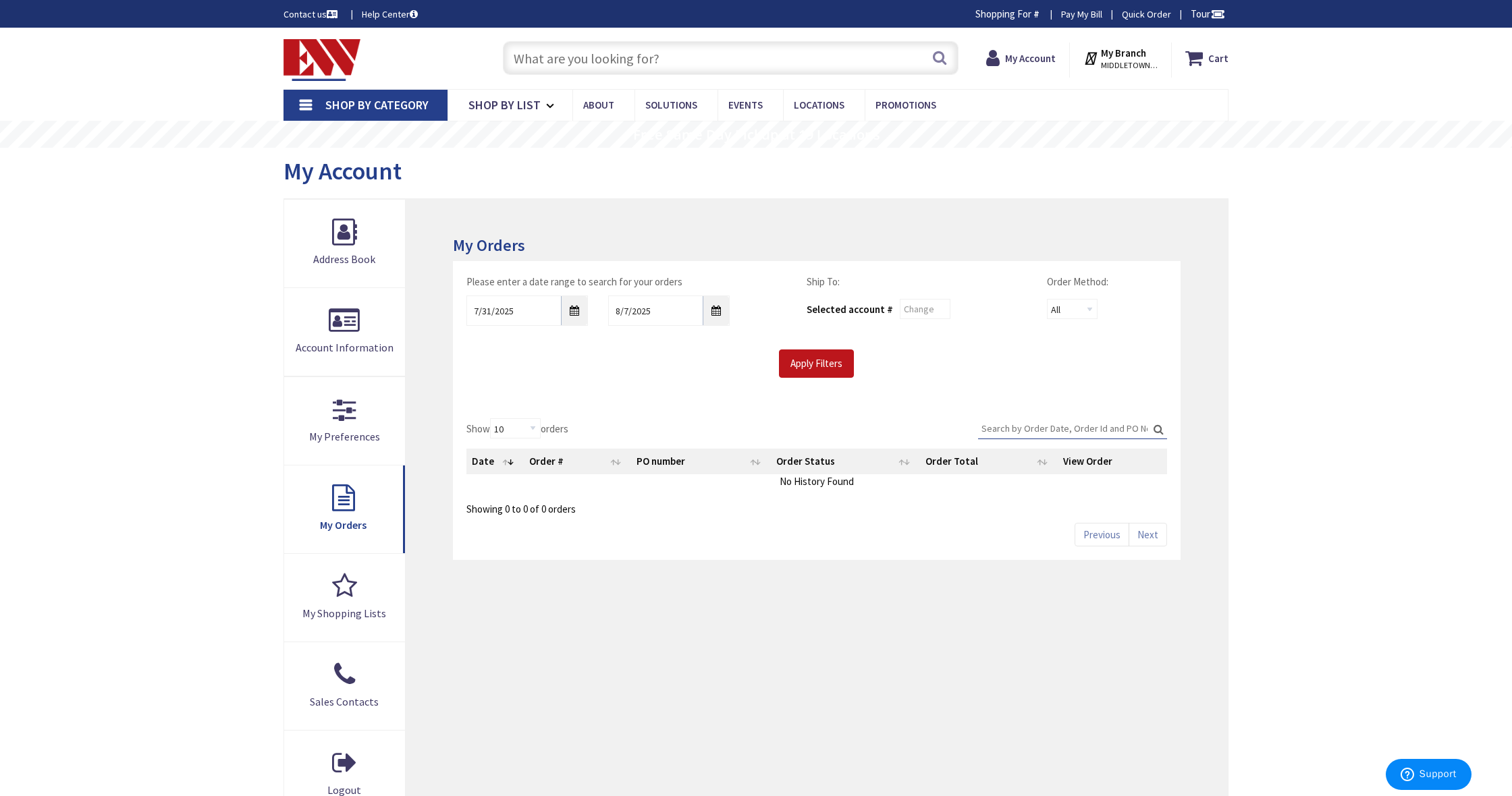 click on "Pay My Bill" at bounding box center (1081, 14) 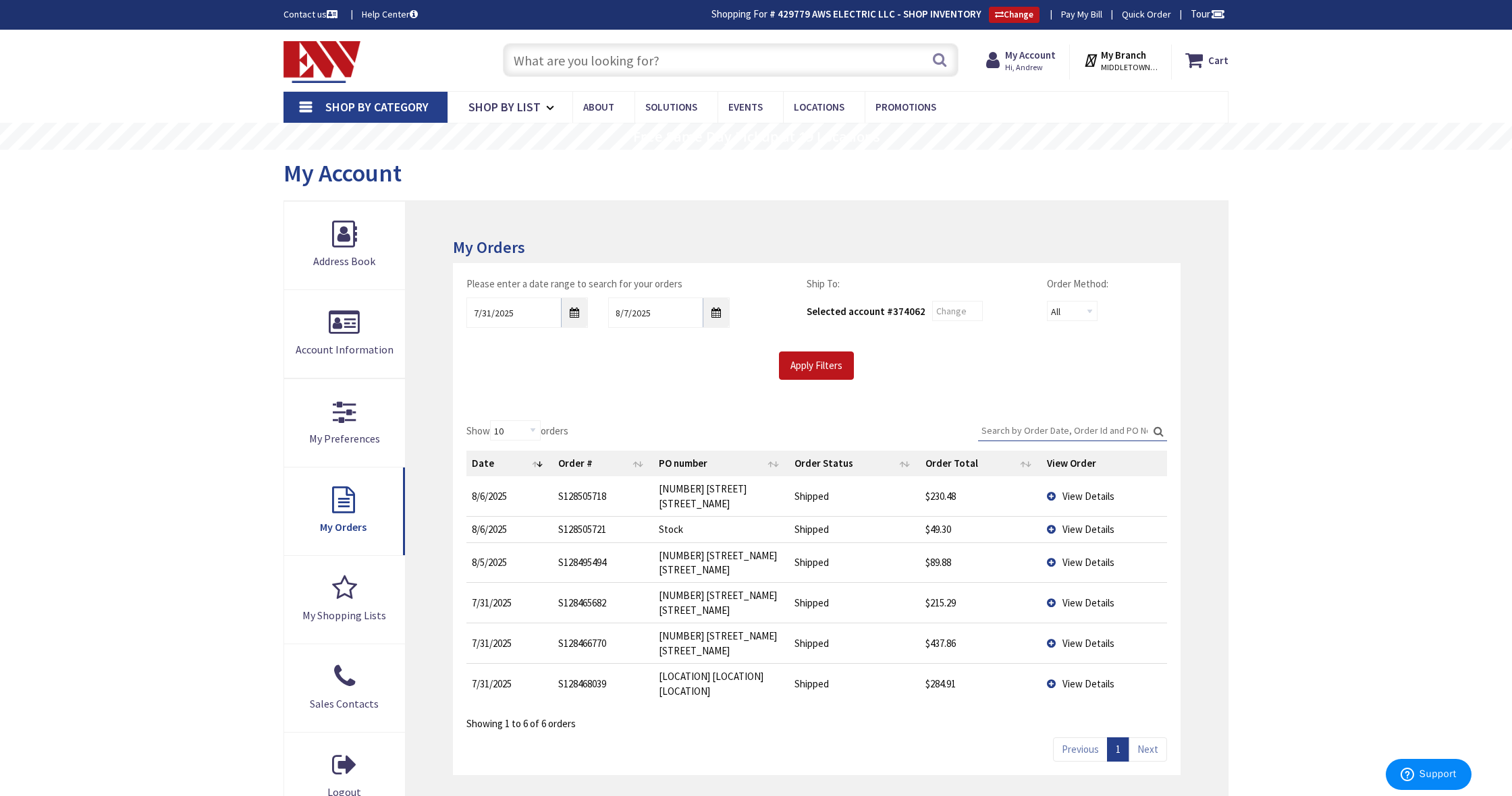 click on "Next" at bounding box center (1148, 749) 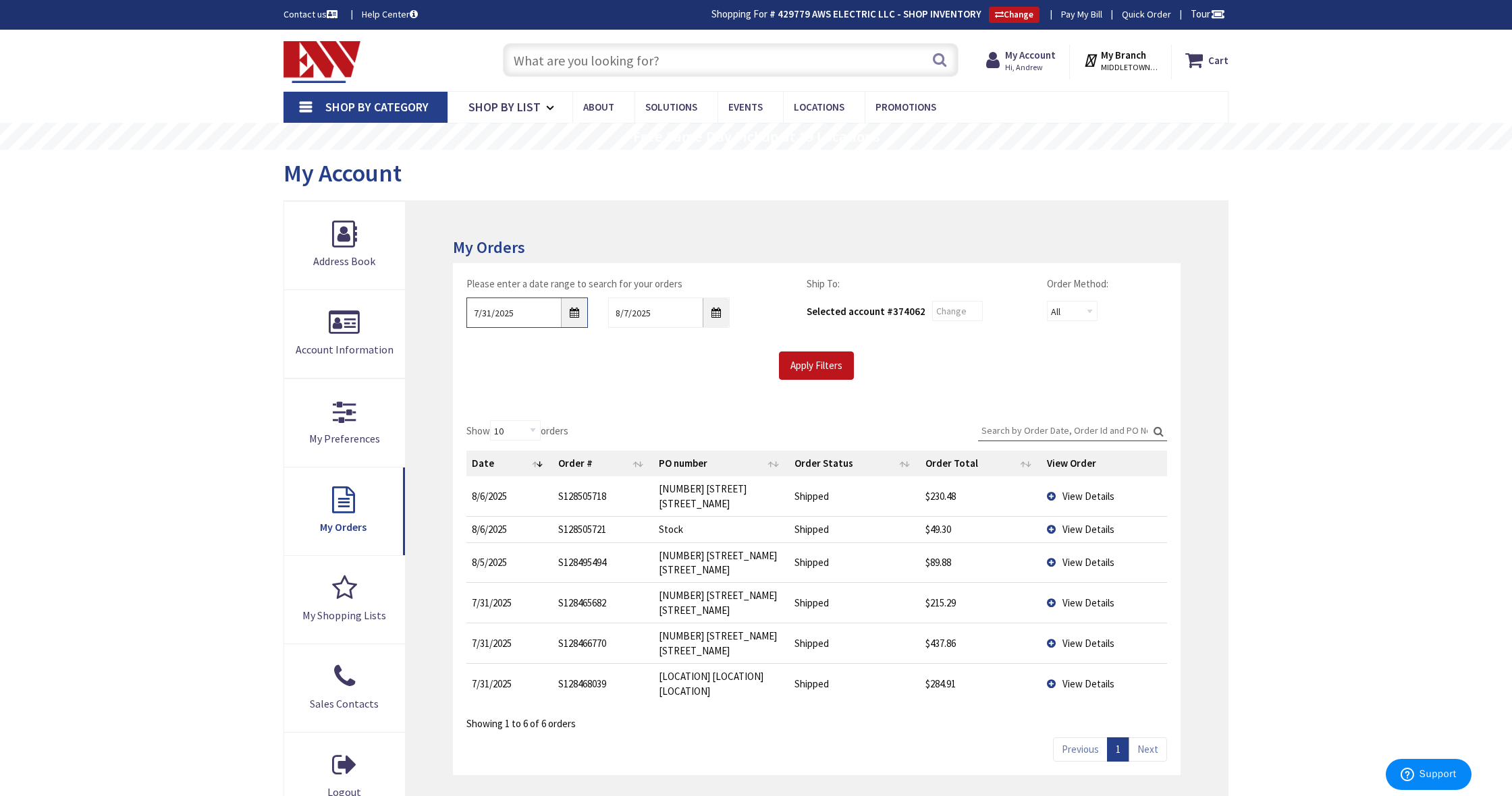 click on "7/31/2025" at bounding box center [527, 312] 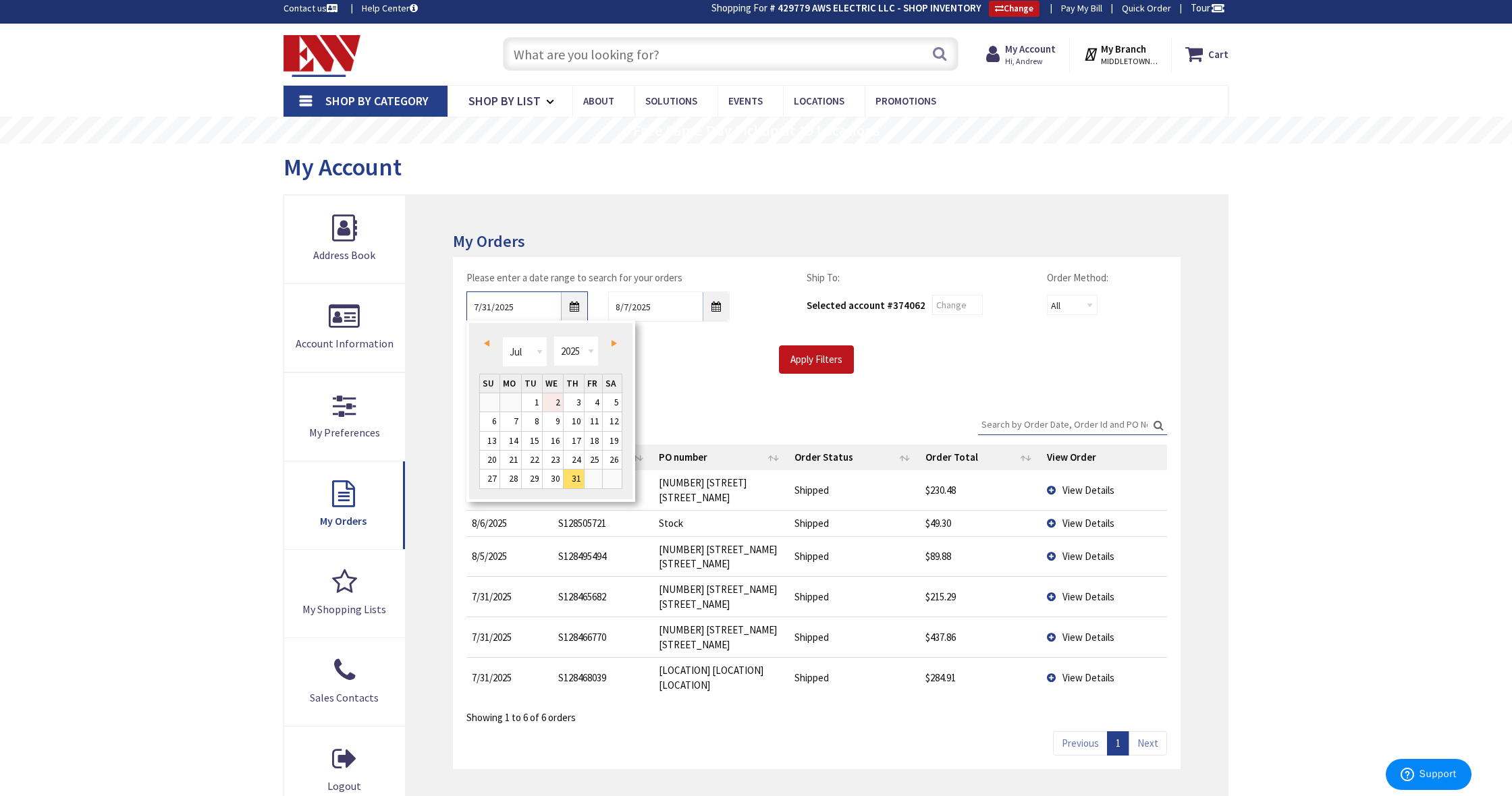 scroll, scrollTop: 4, scrollLeft: 1, axis: both 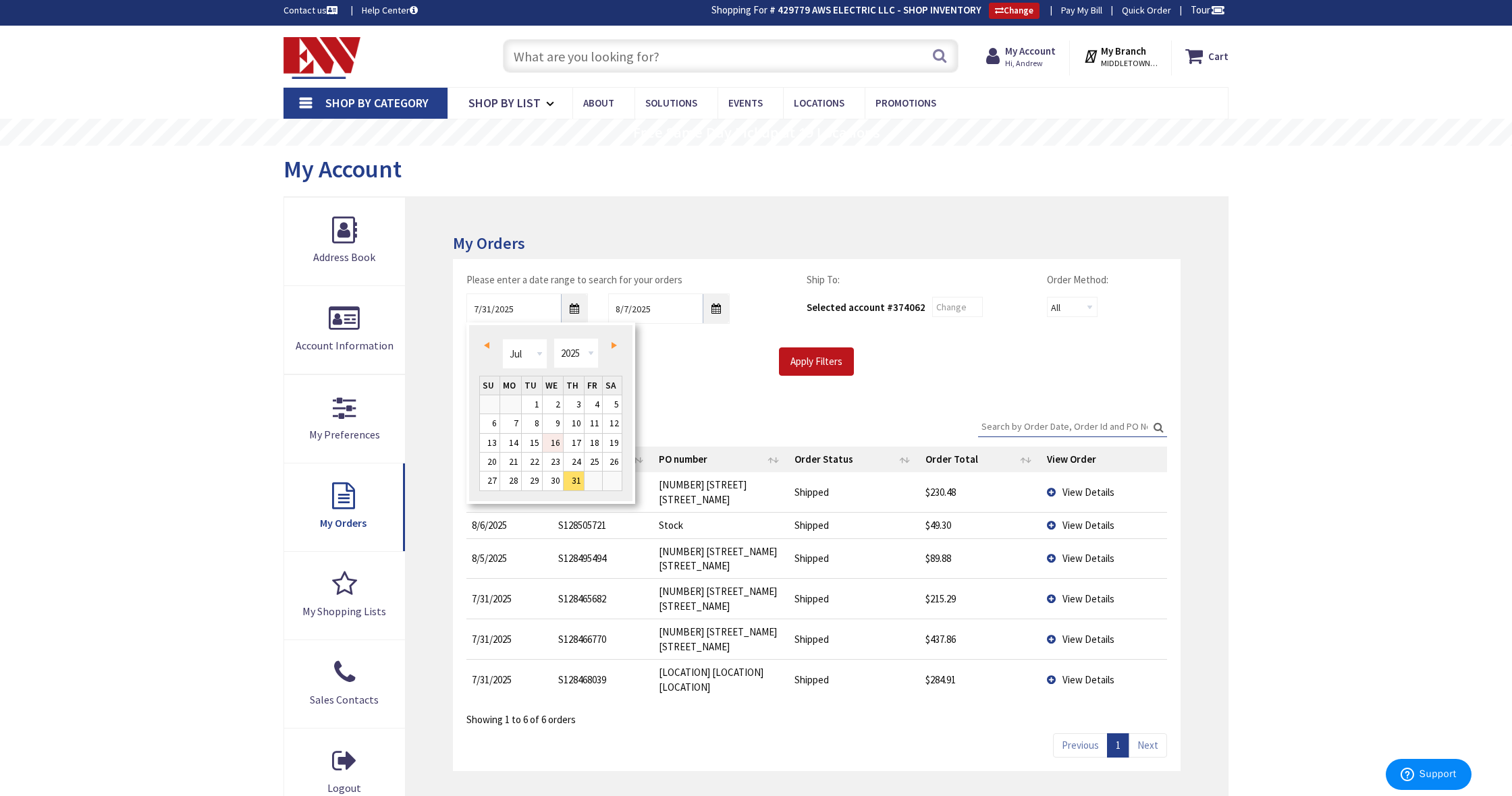 click on "16" at bounding box center (553, 443) 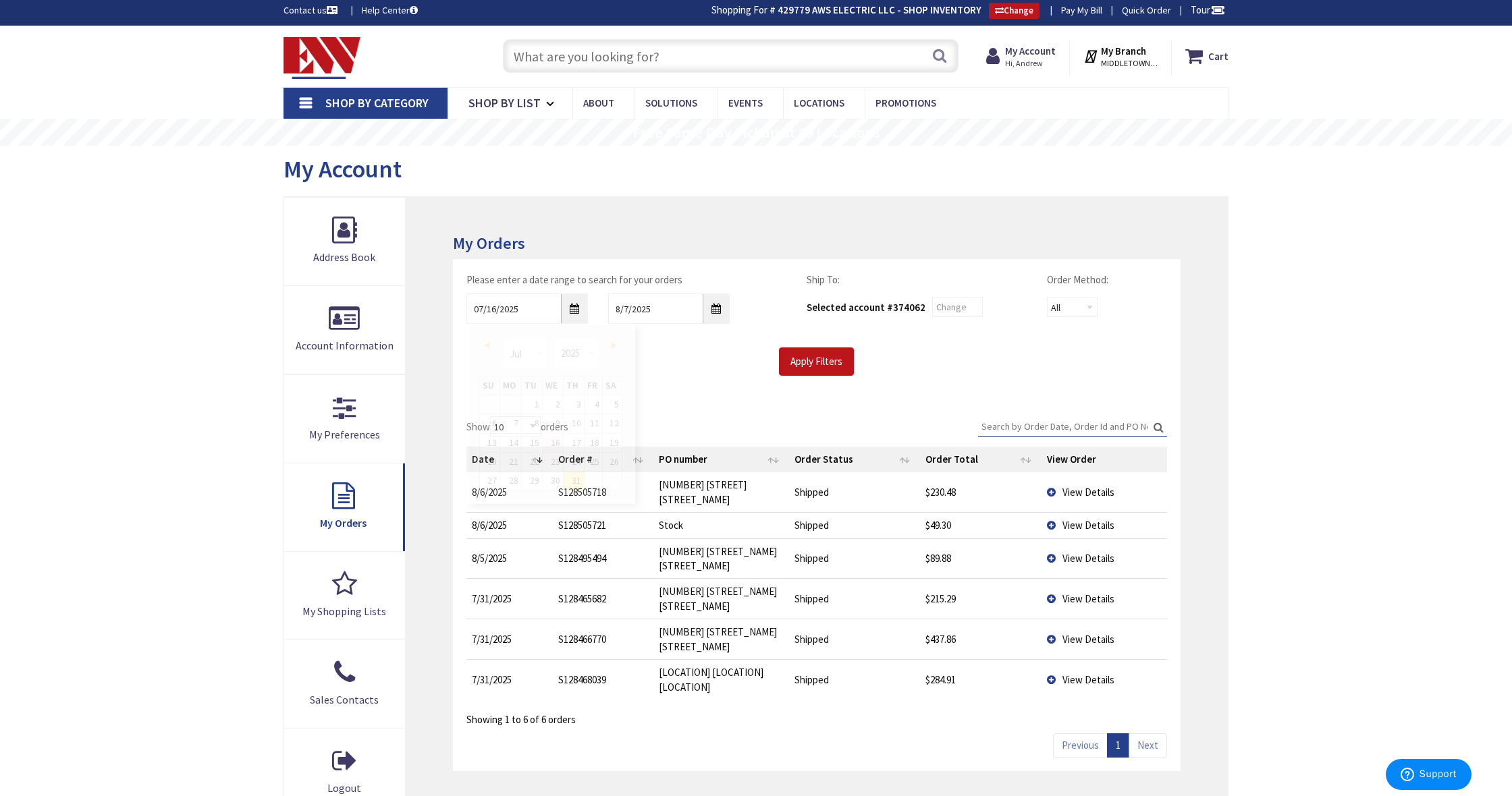 scroll, scrollTop: 4, scrollLeft: 0, axis: vertical 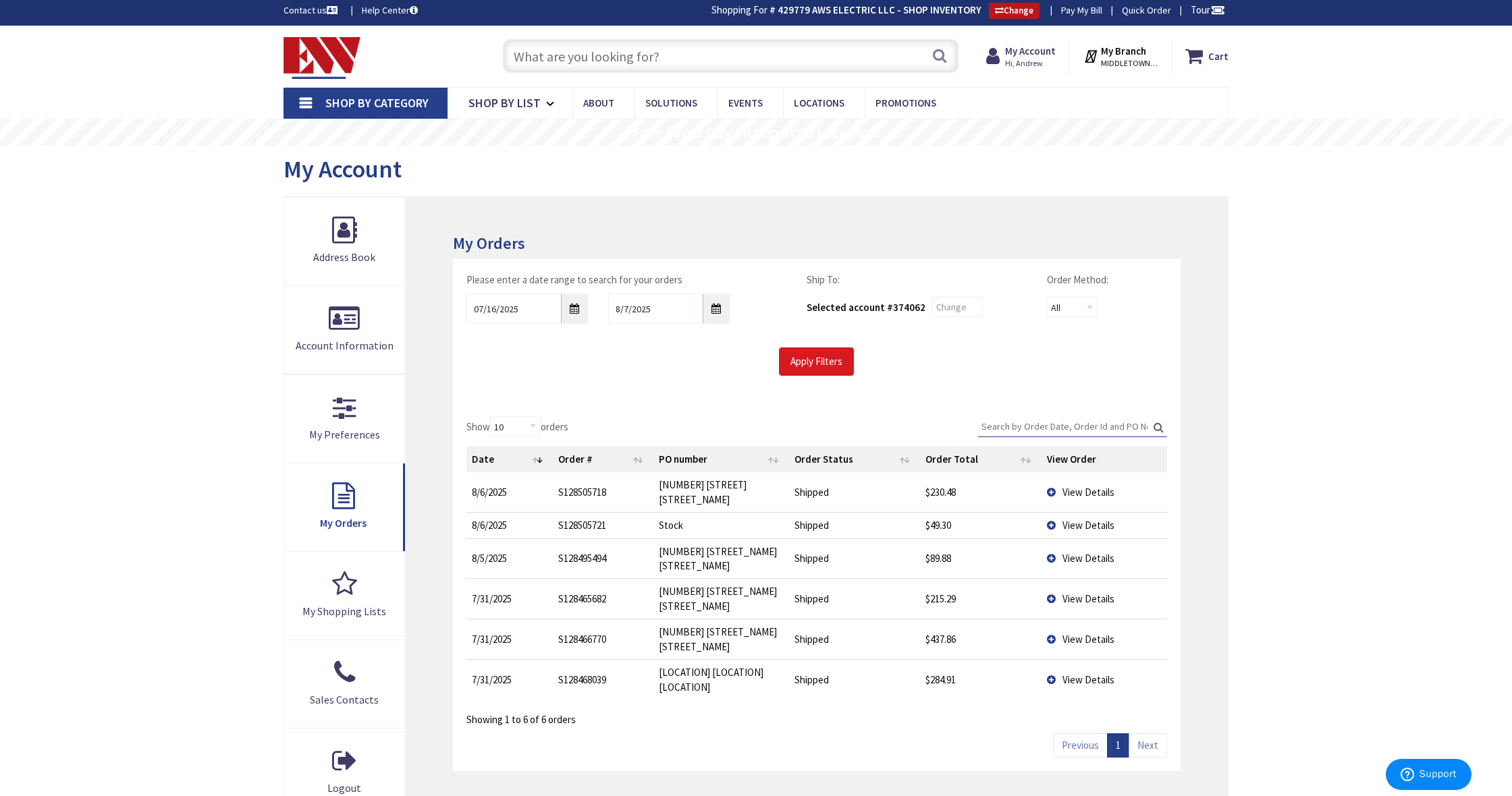 click on "Apply Filters" at bounding box center (816, 362) 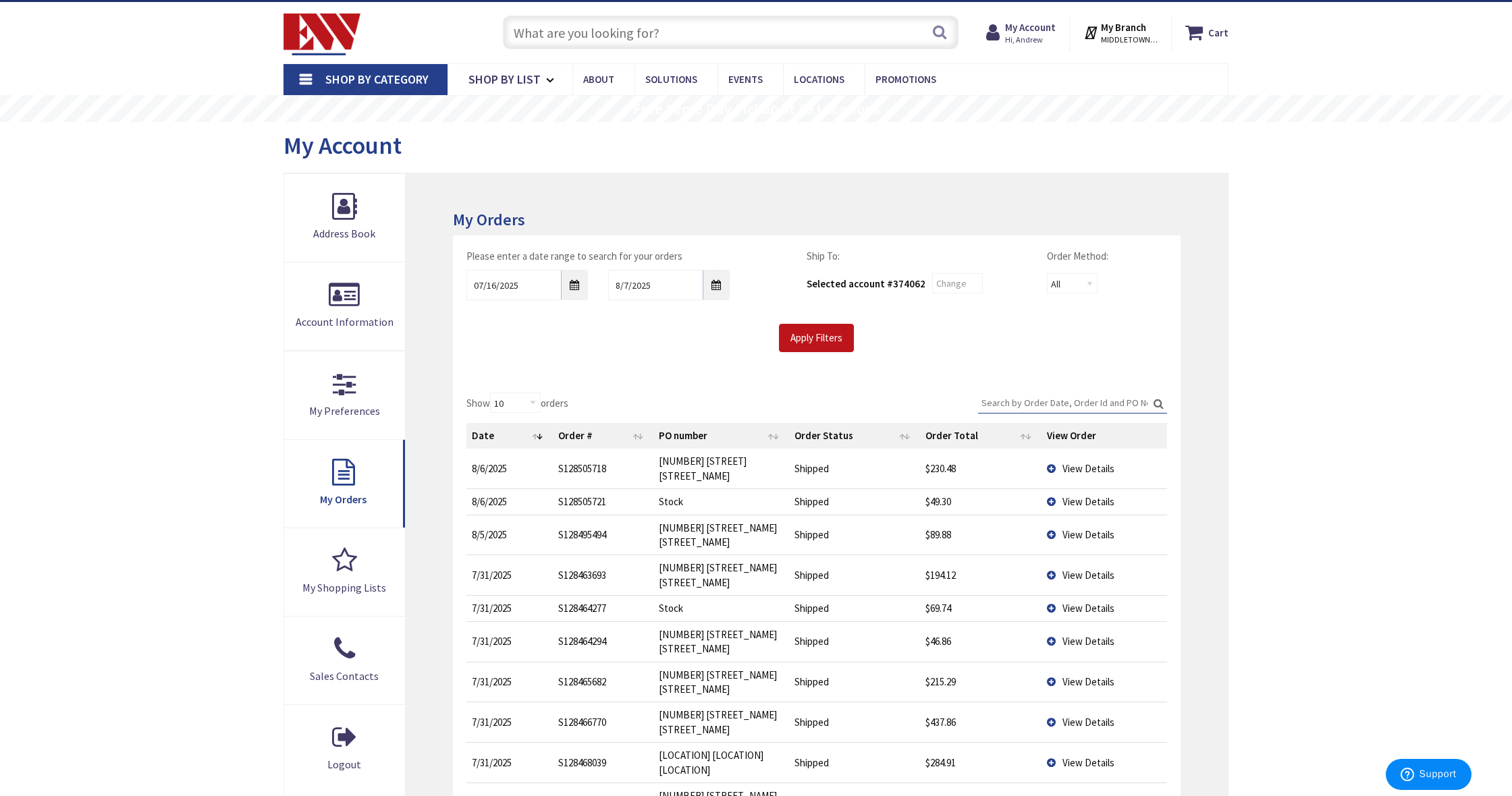 scroll, scrollTop: 39, scrollLeft: 0, axis: vertical 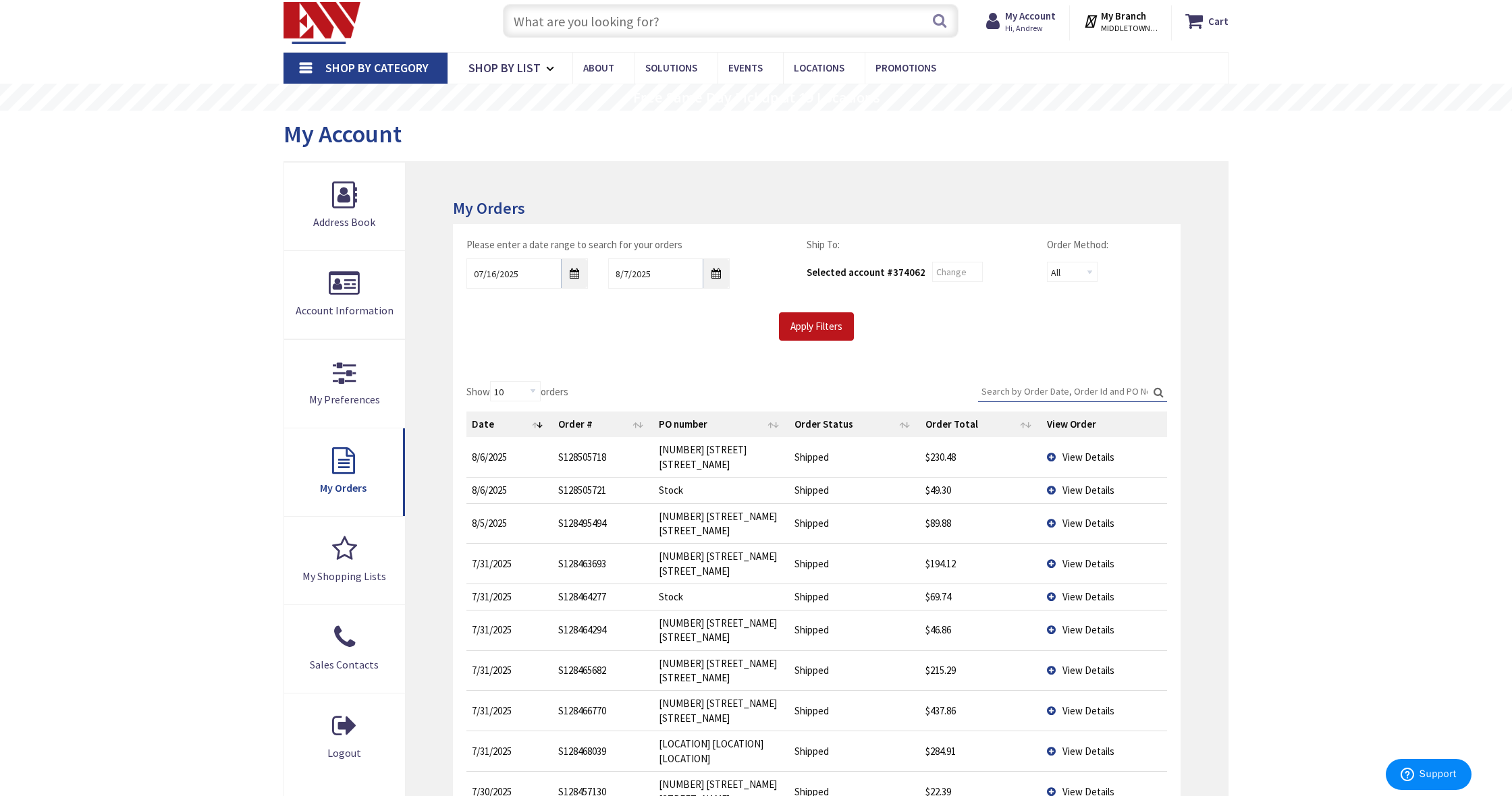 click on "Next" at bounding box center (1148, 857) 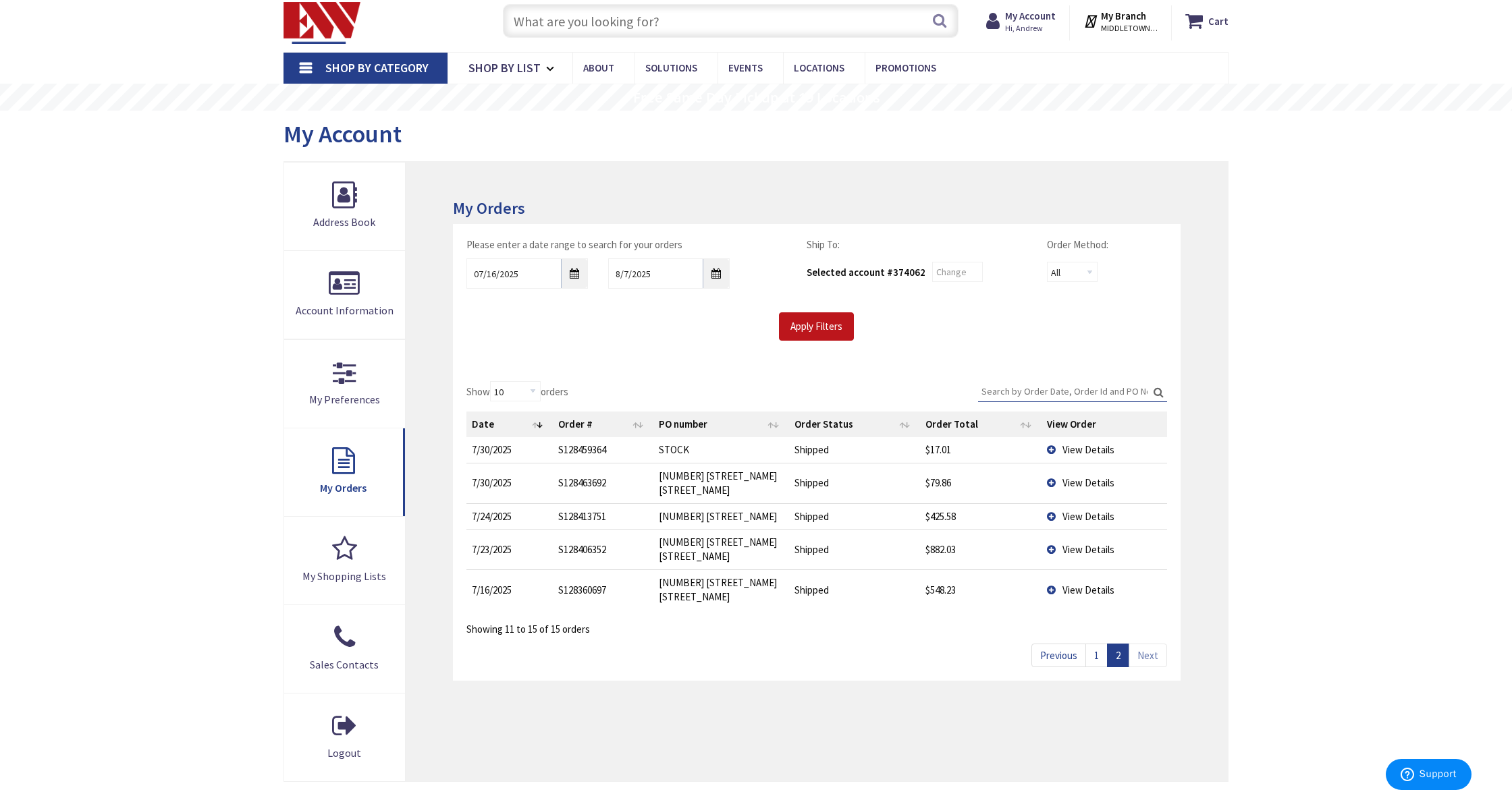 click on "View Details" at bounding box center (1088, 590) 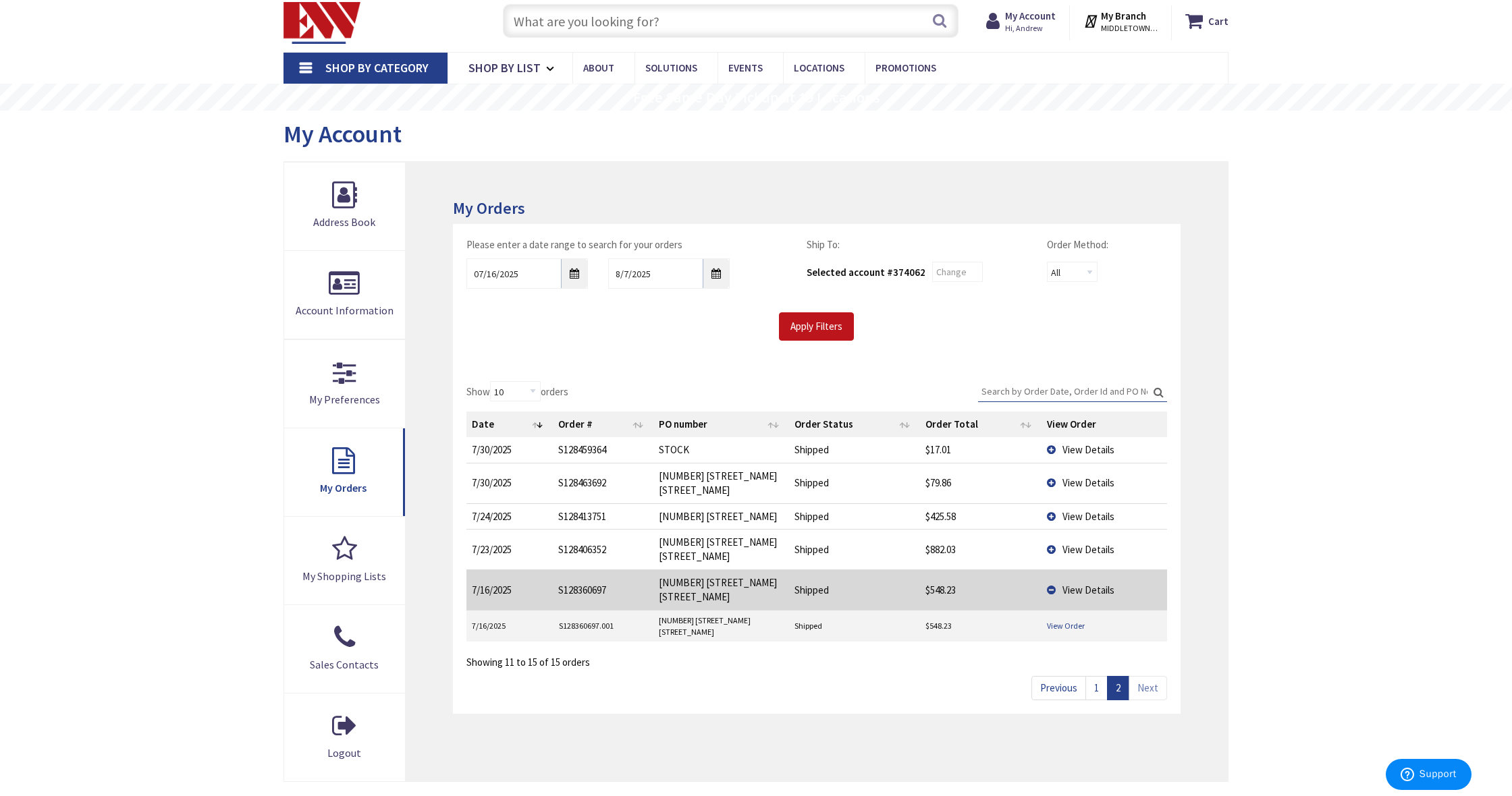 click on "View Order" at bounding box center (1066, 625) 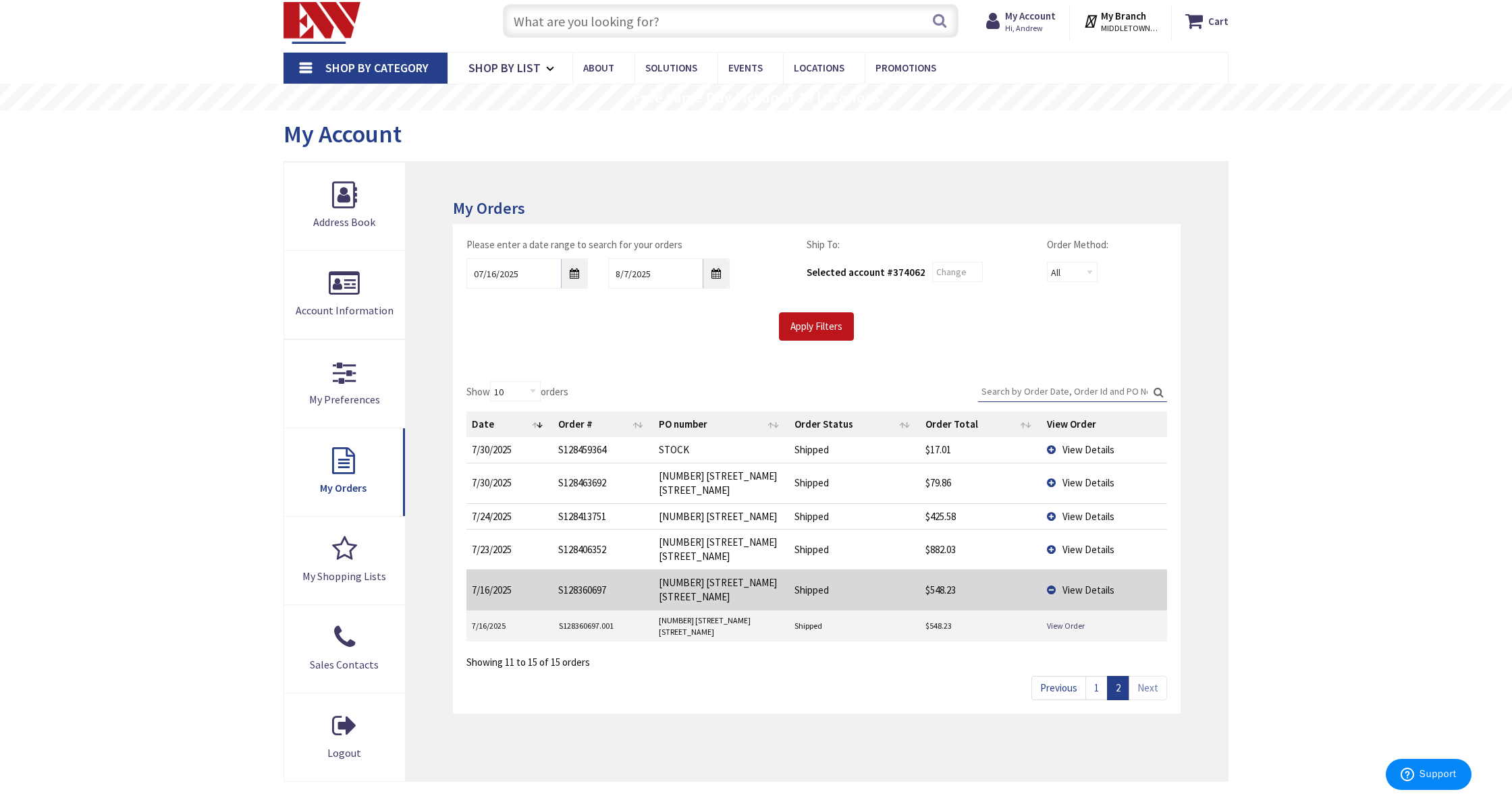 click at bounding box center [730, 21] 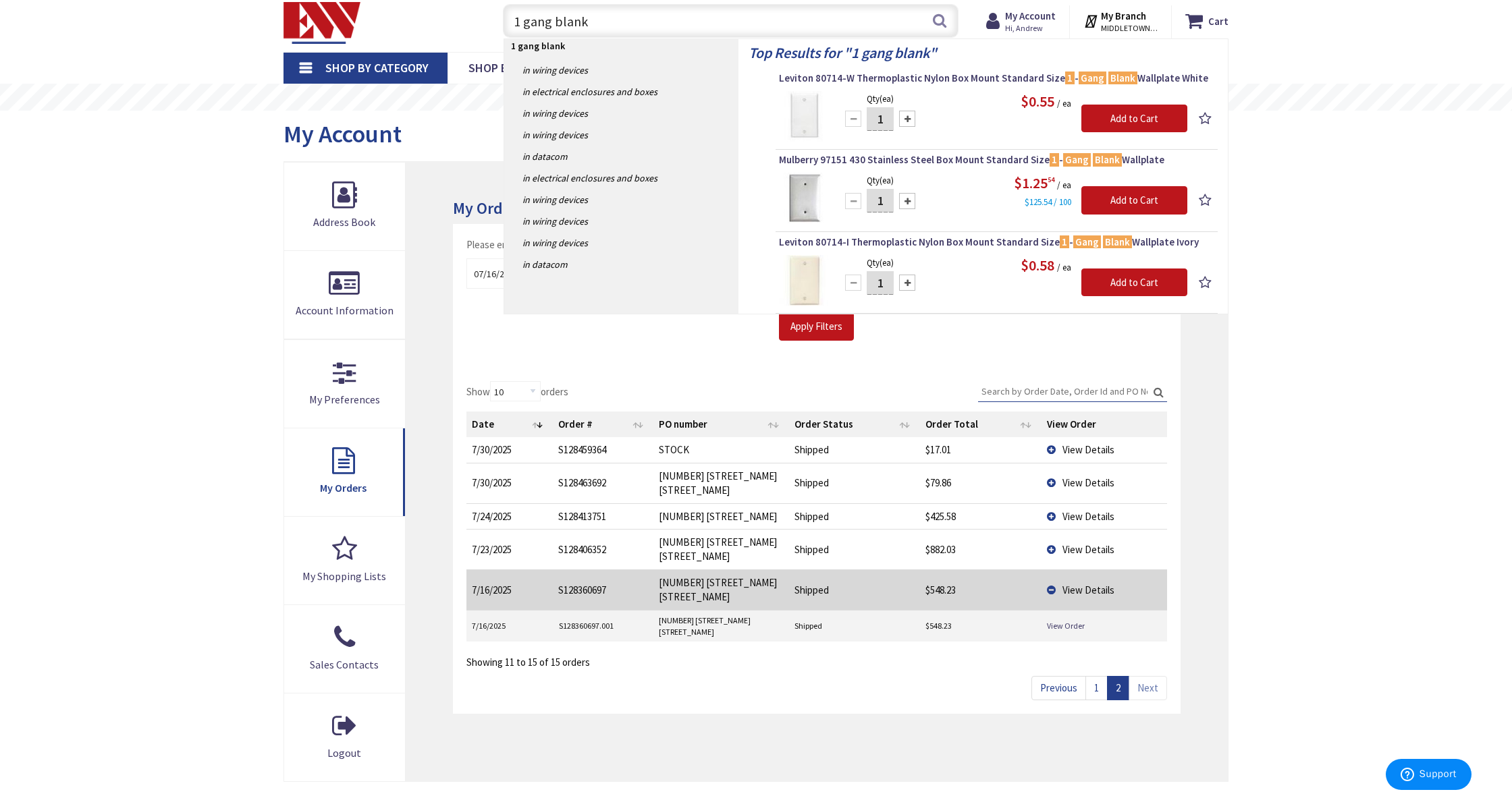 click on "View Details" at bounding box center (1088, 516) 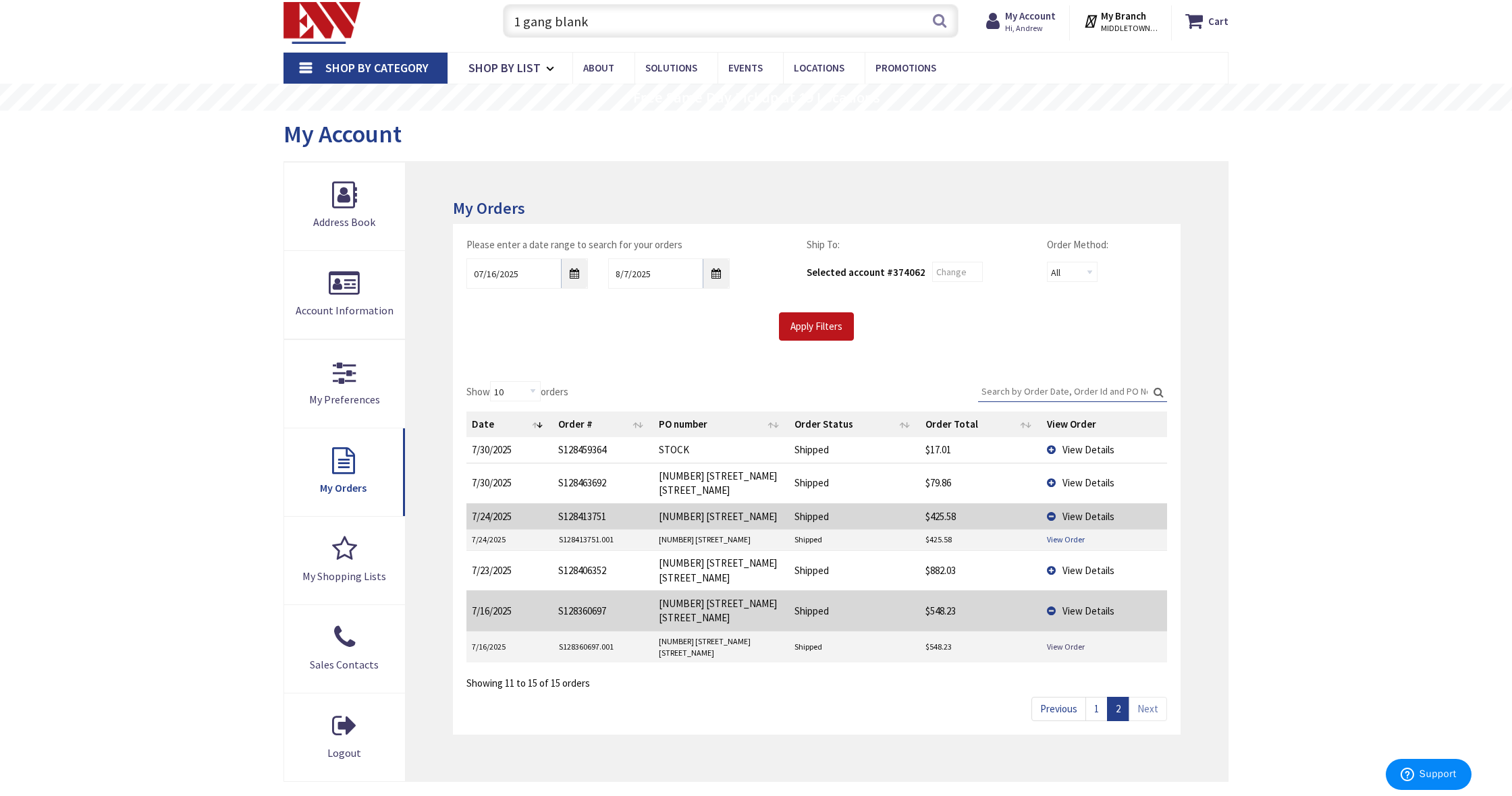 click on "View Order" at bounding box center [1066, 539] 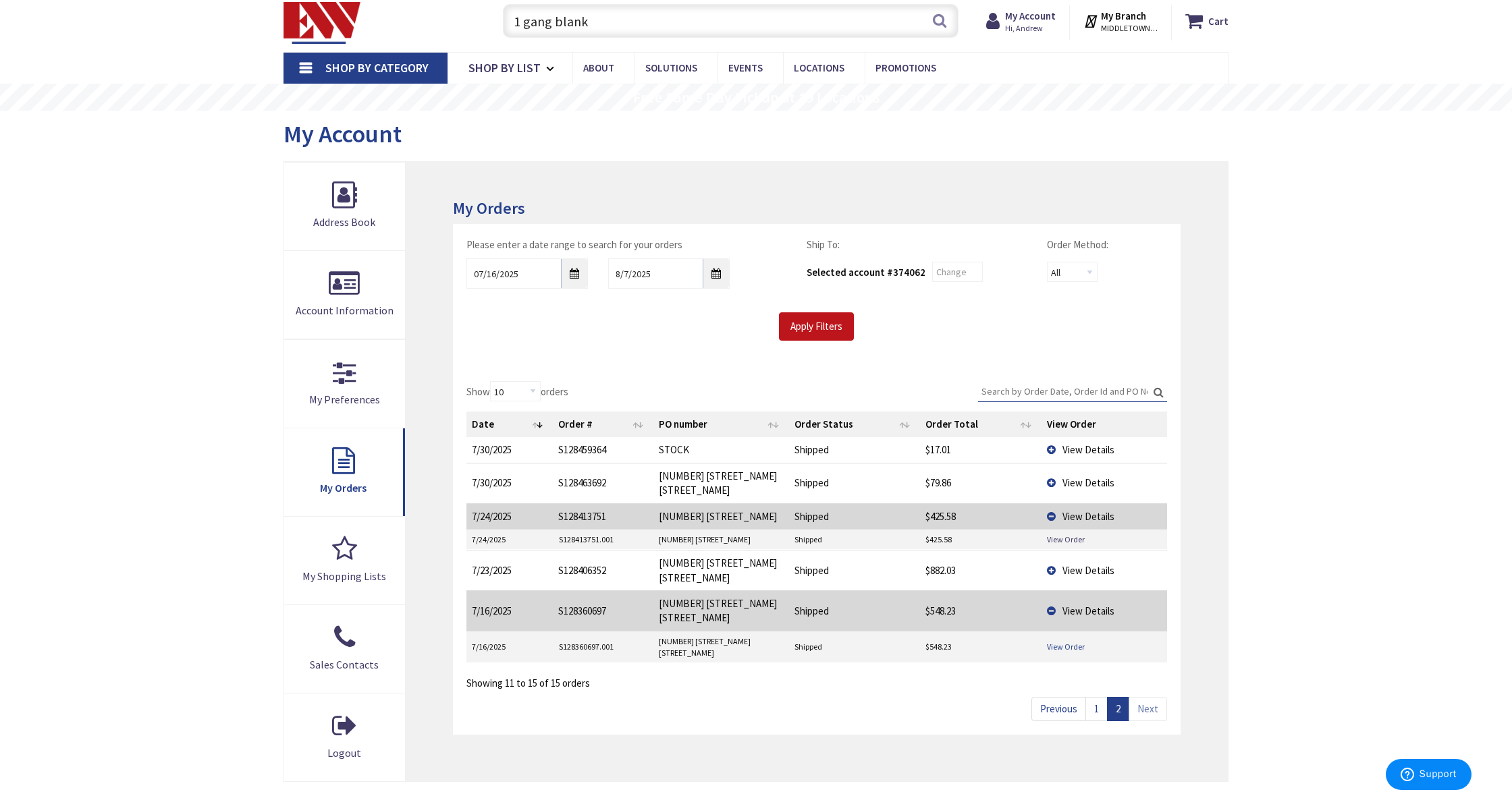 click on "View Order" at bounding box center [1066, 646] 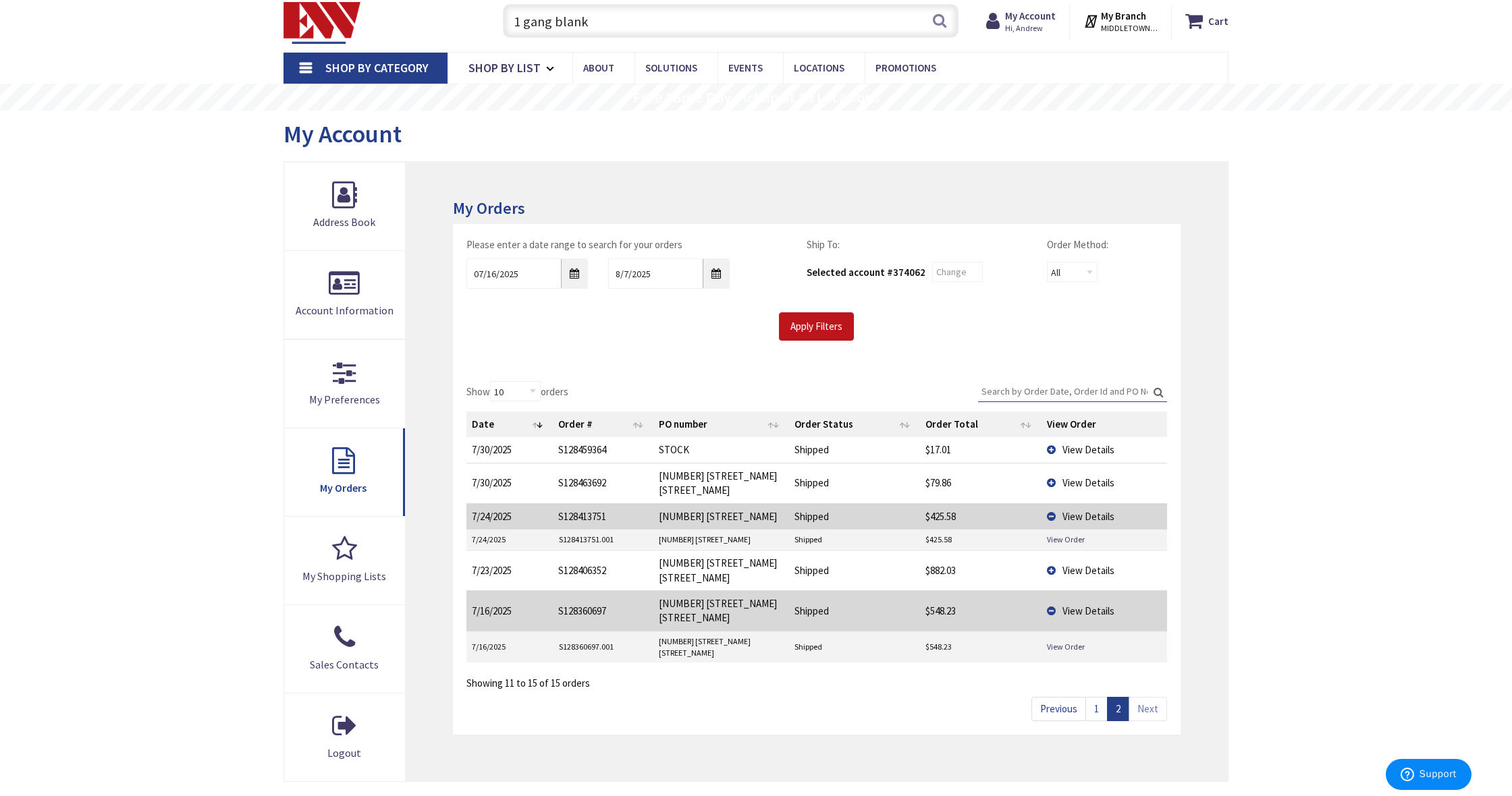 click on "1 gang blank" at bounding box center (730, 21) 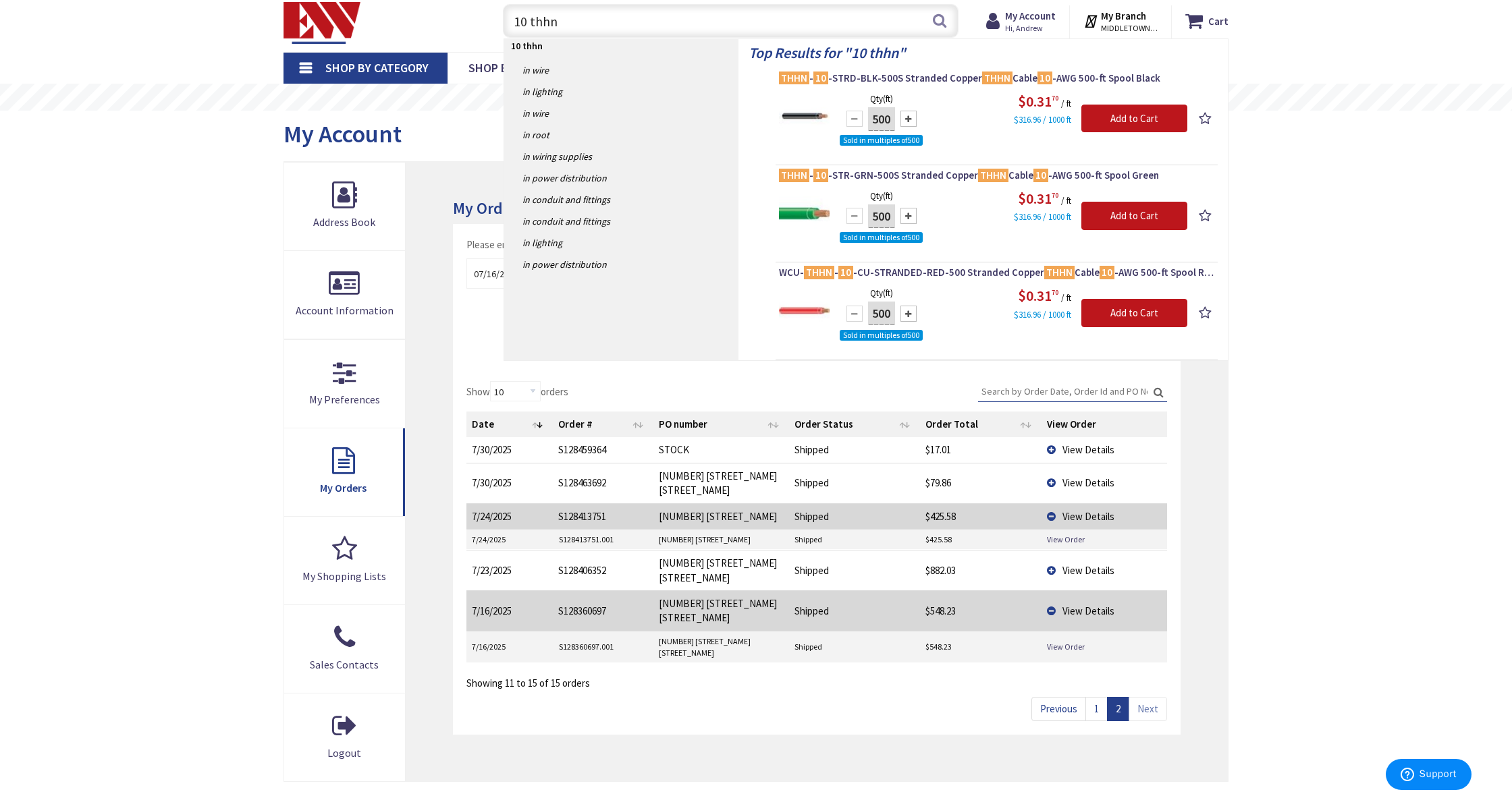 type on "10 then" 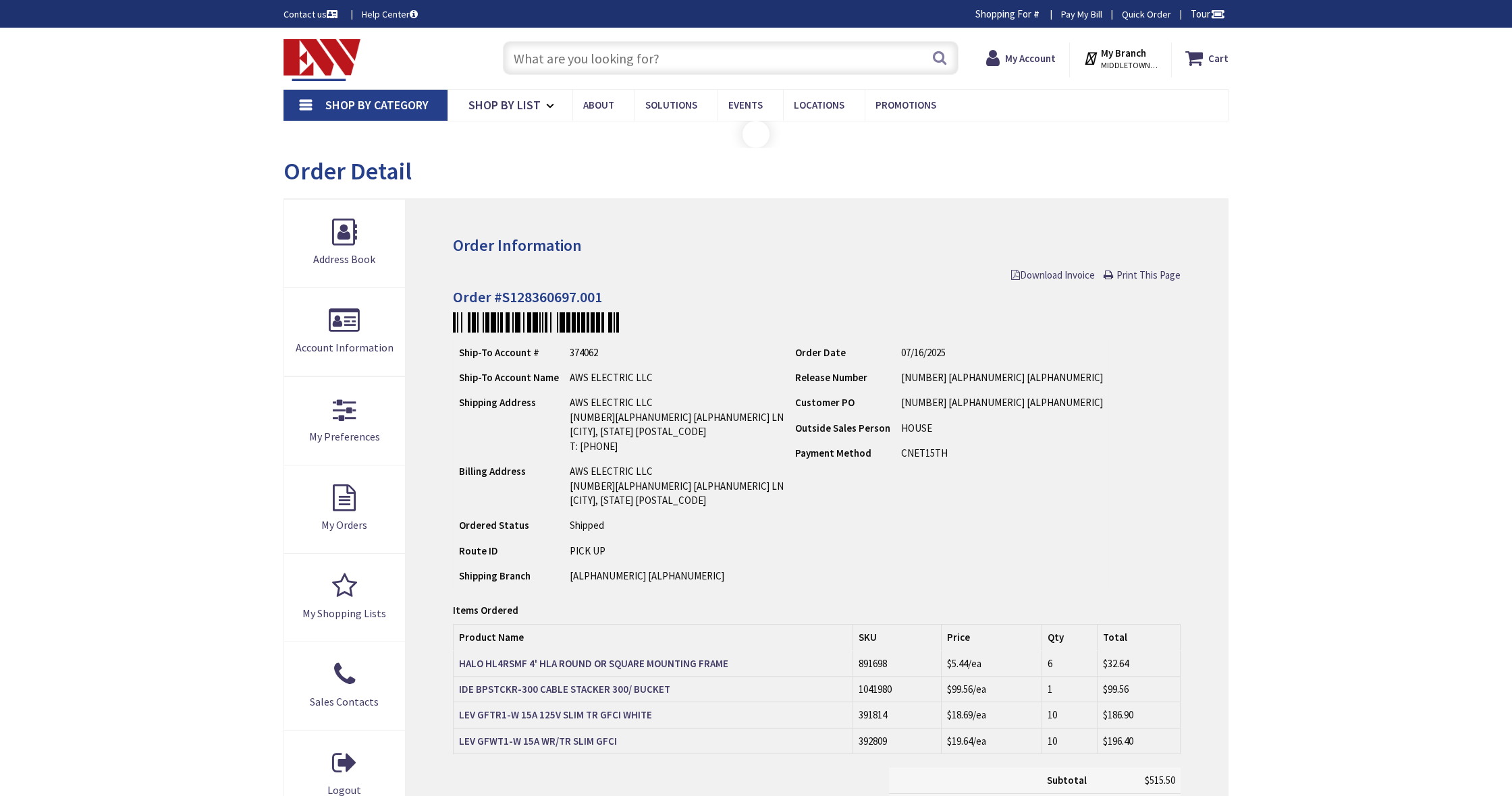 scroll, scrollTop: 0, scrollLeft: 0, axis: both 